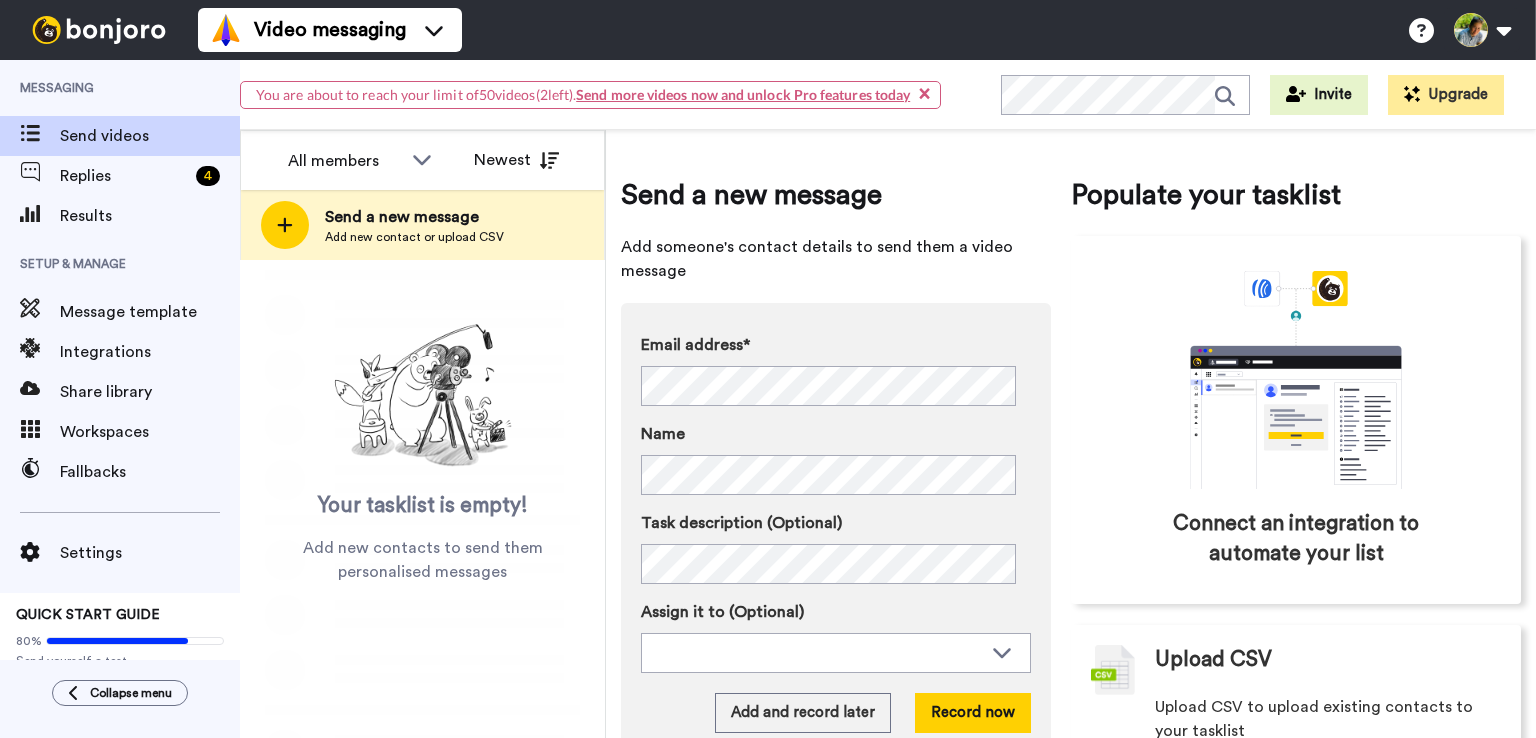 scroll, scrollTop: 0, scrollLeft: 0, axis: both 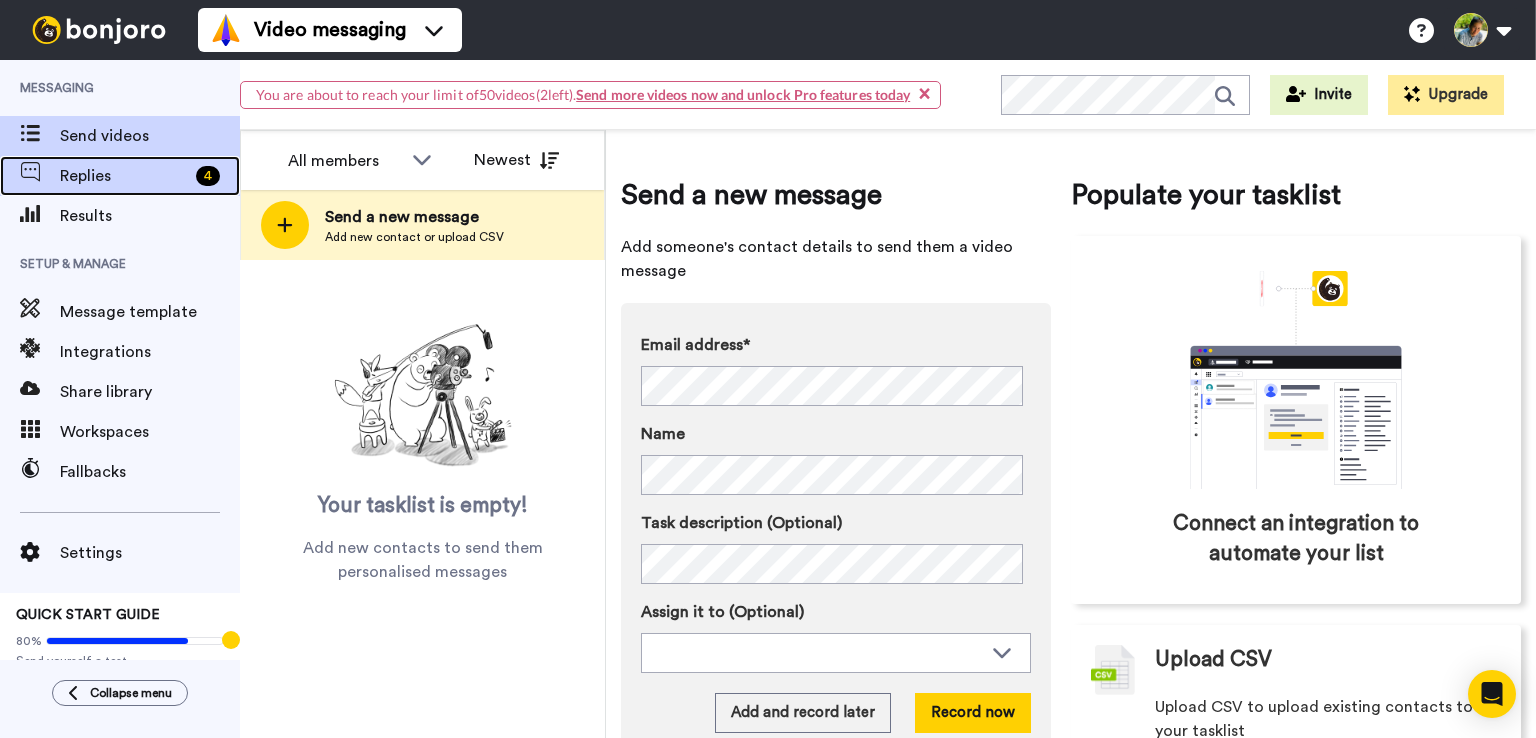 click on "Replies" at bounding box center (124, 176) 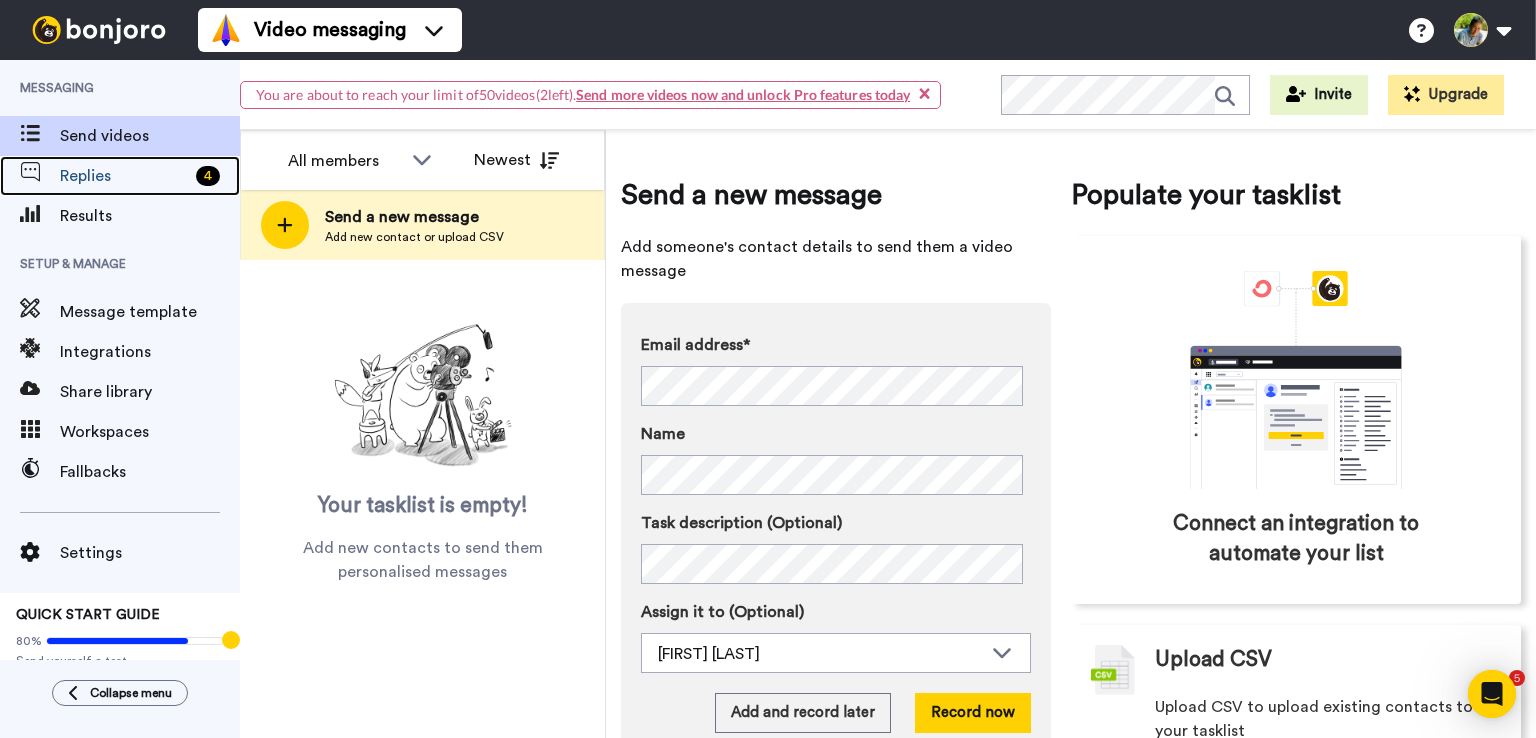 scroll, scrollTop: 0, scrollLeft: 0, axis: both 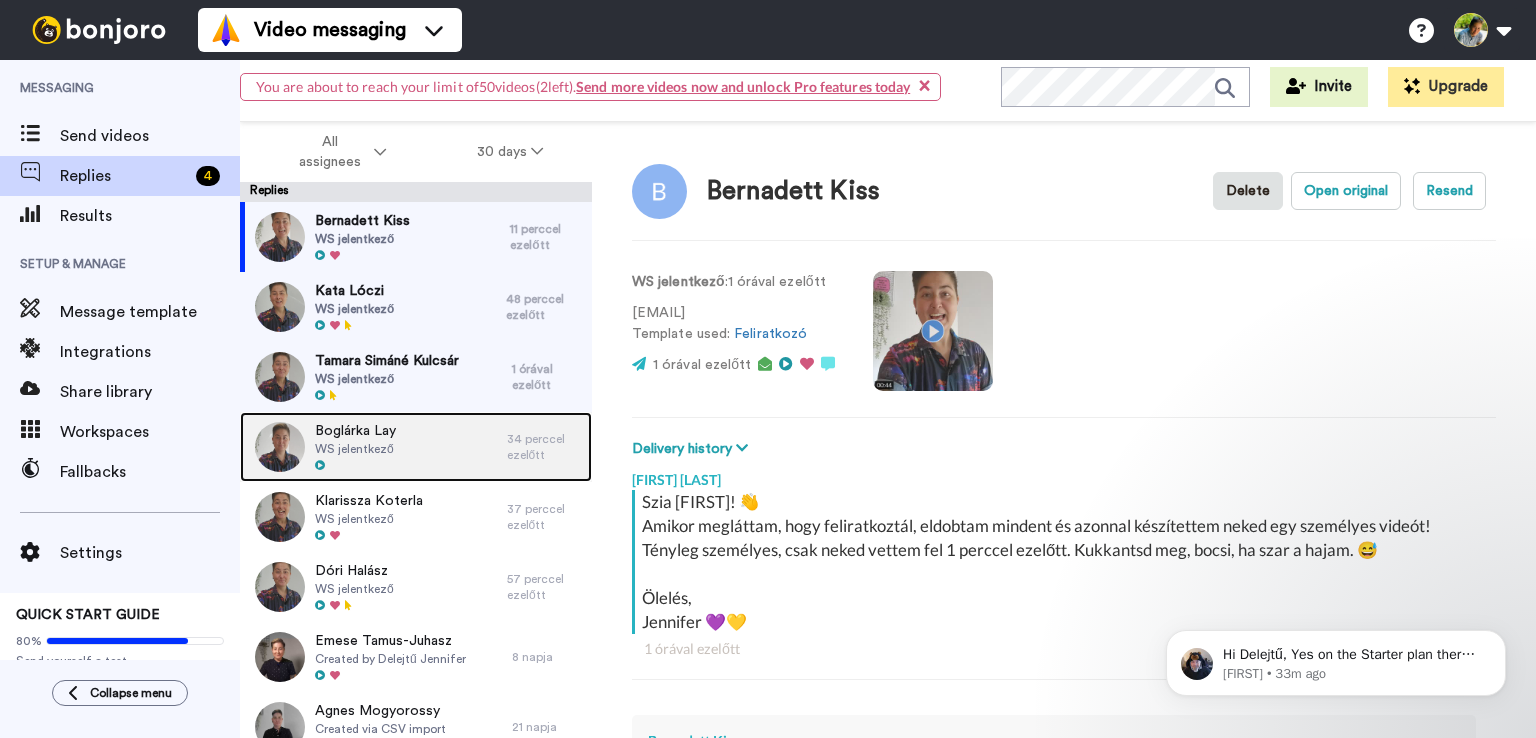 click on "Boglárka Lay WS jelentkező" at bounding box center [373, 447] 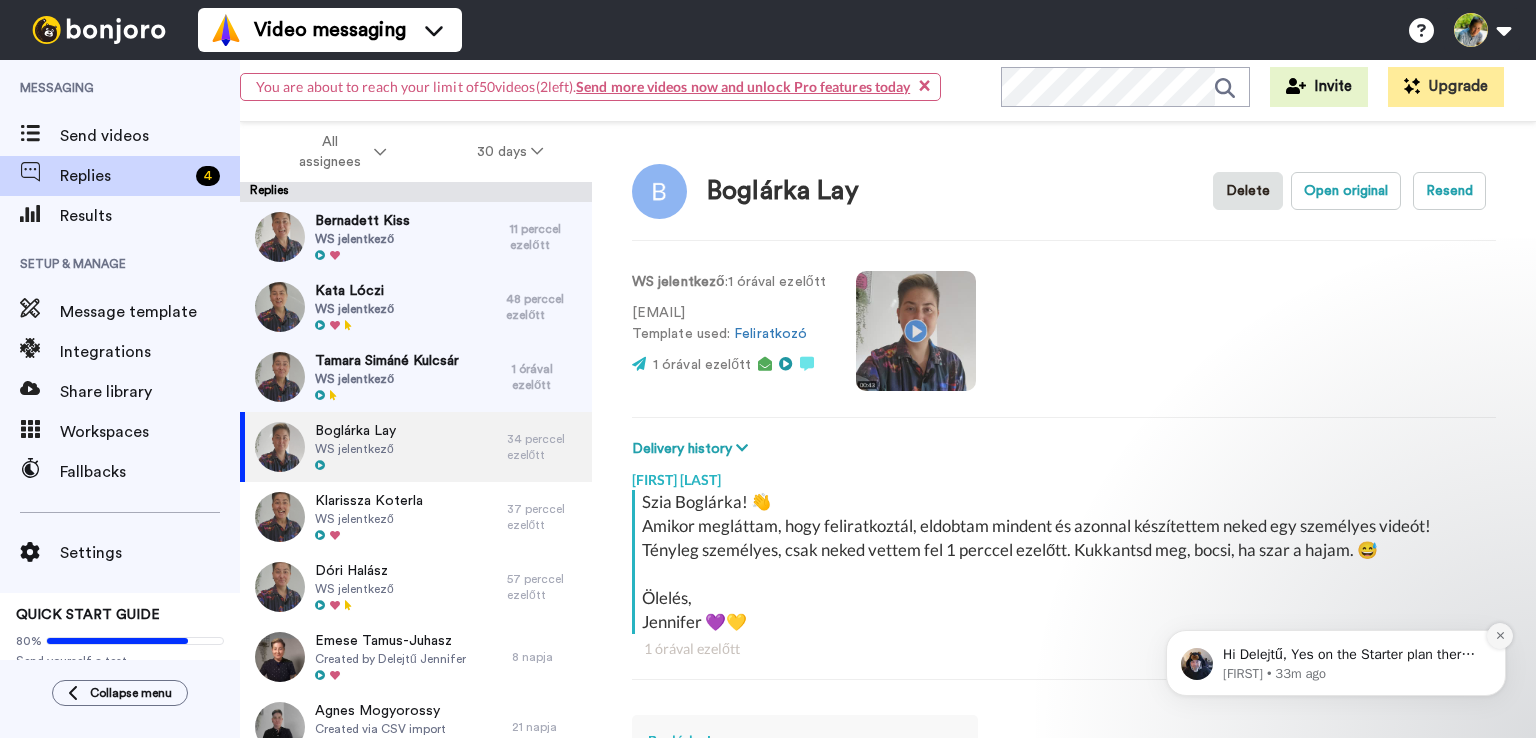 click 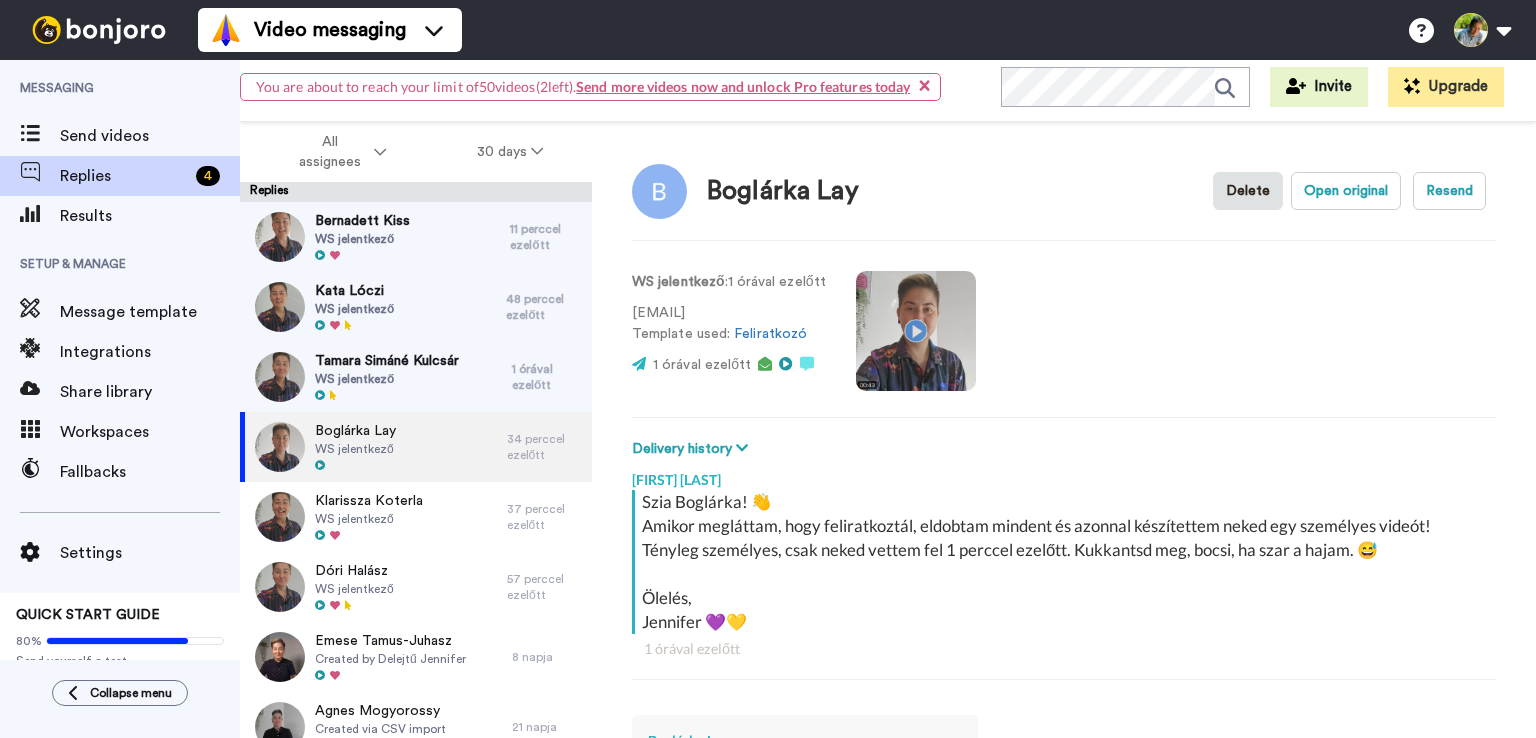 click at bounding box center [916, 331] 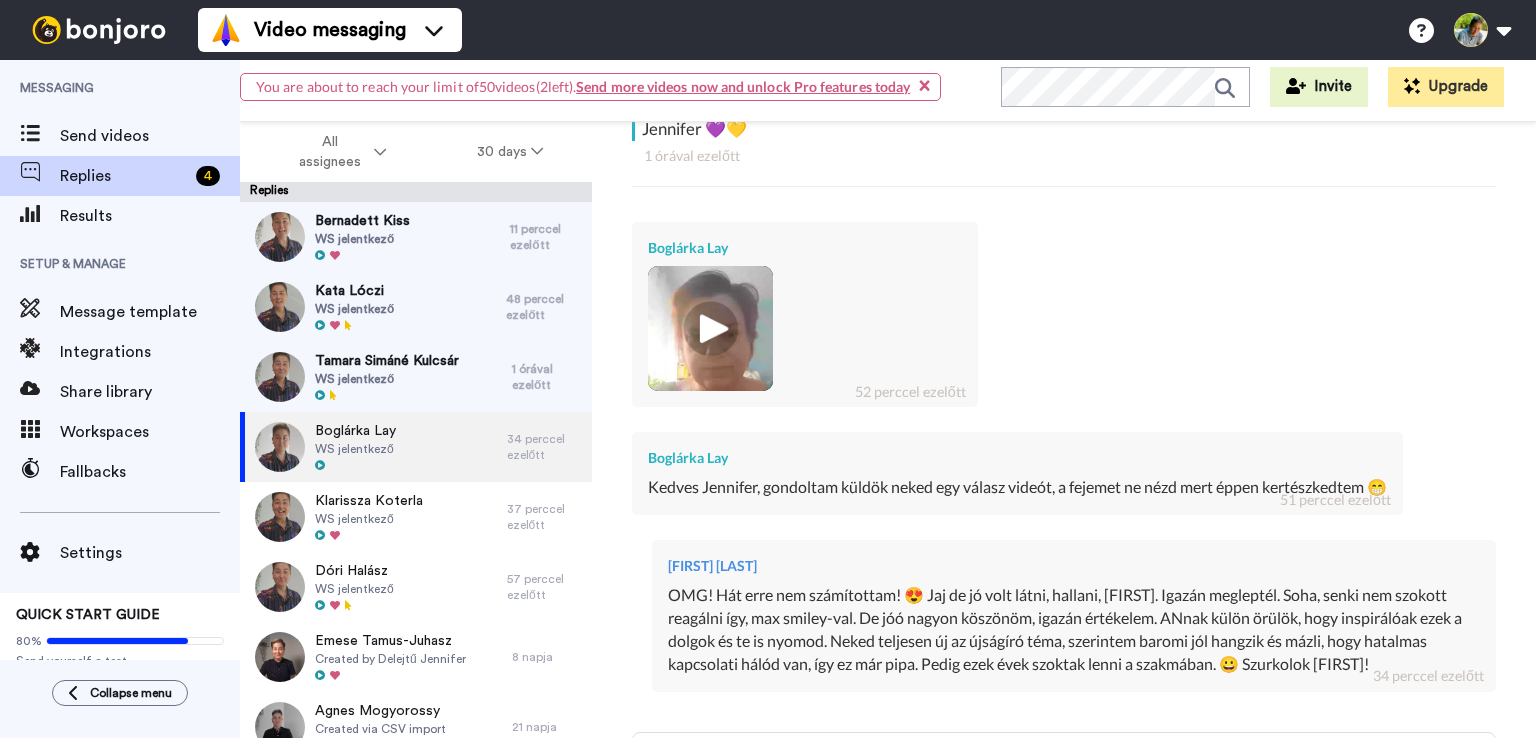 scroll, scrollTop: 500, scrollLeft: 0, axis: vertical 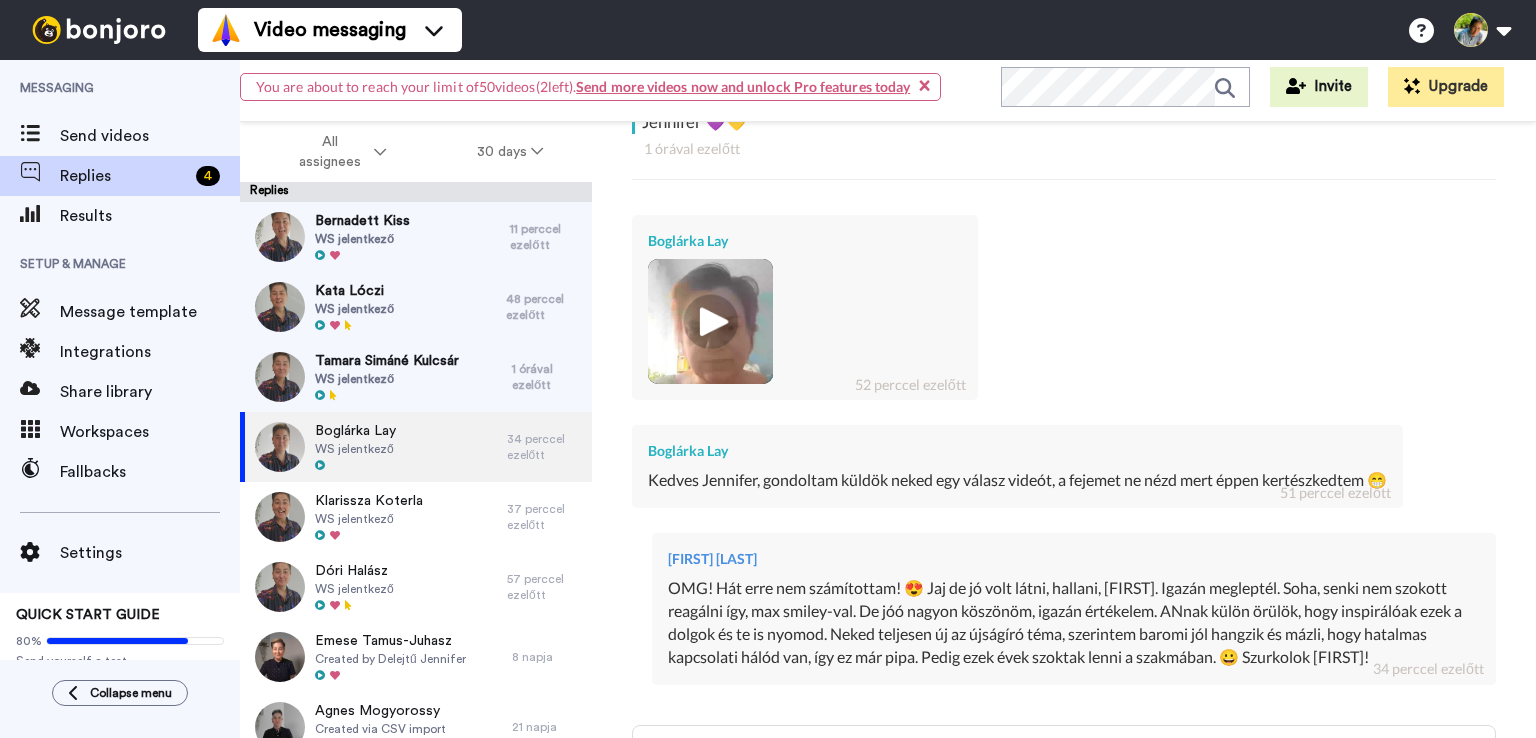 click at bounding box center (710, 321) 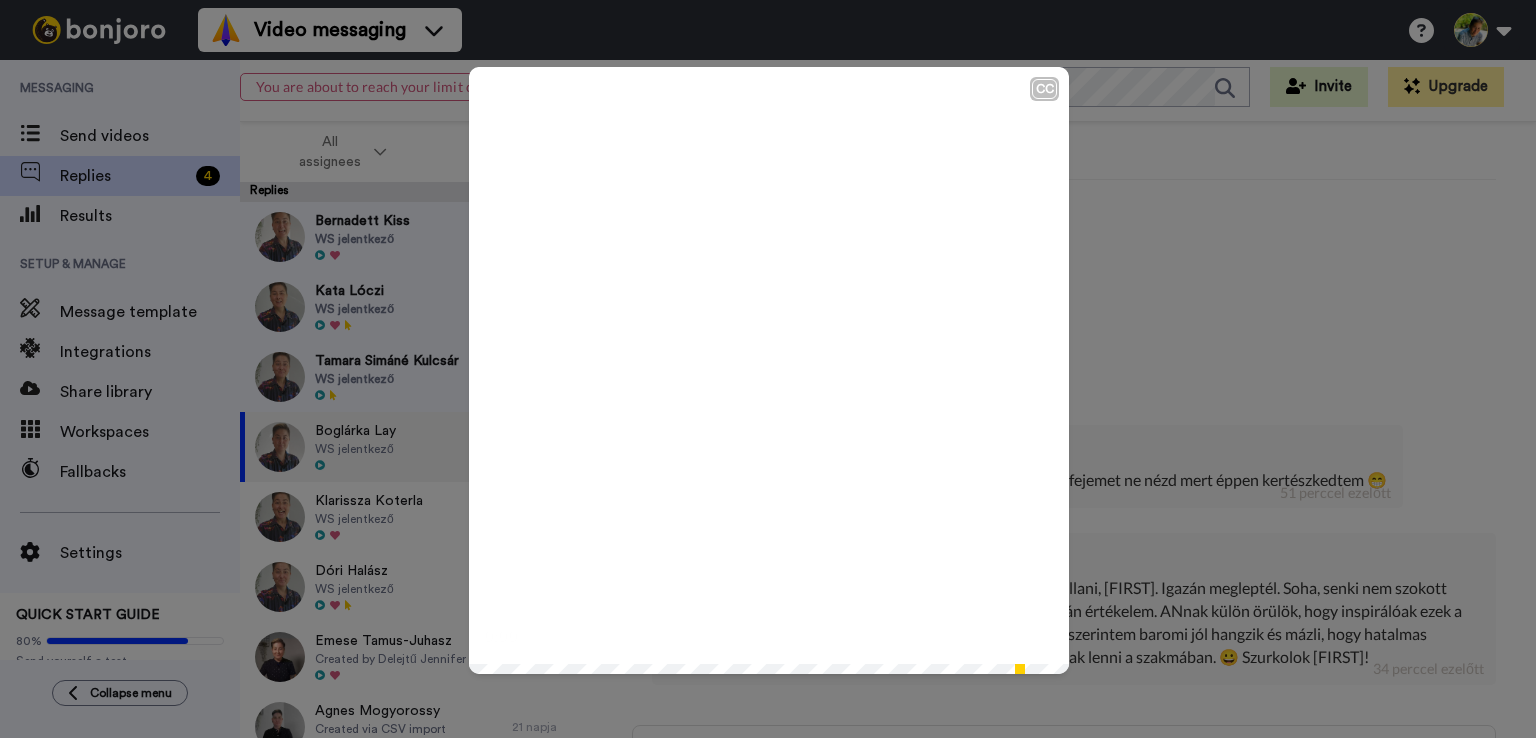 click on "Play/Pause" 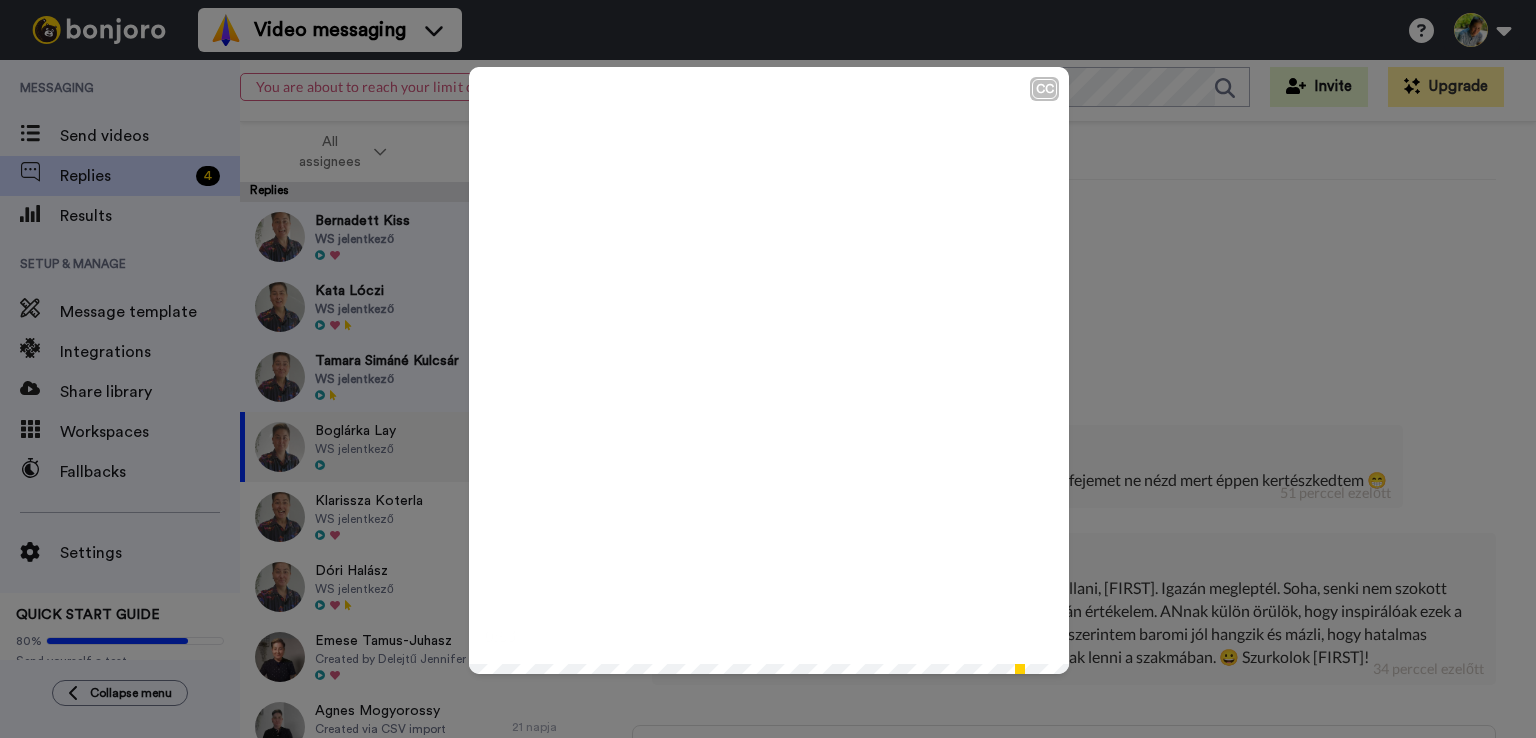 click on "CC Play/Pause  0:53 /  0:53" at bounding box center [768, 369] 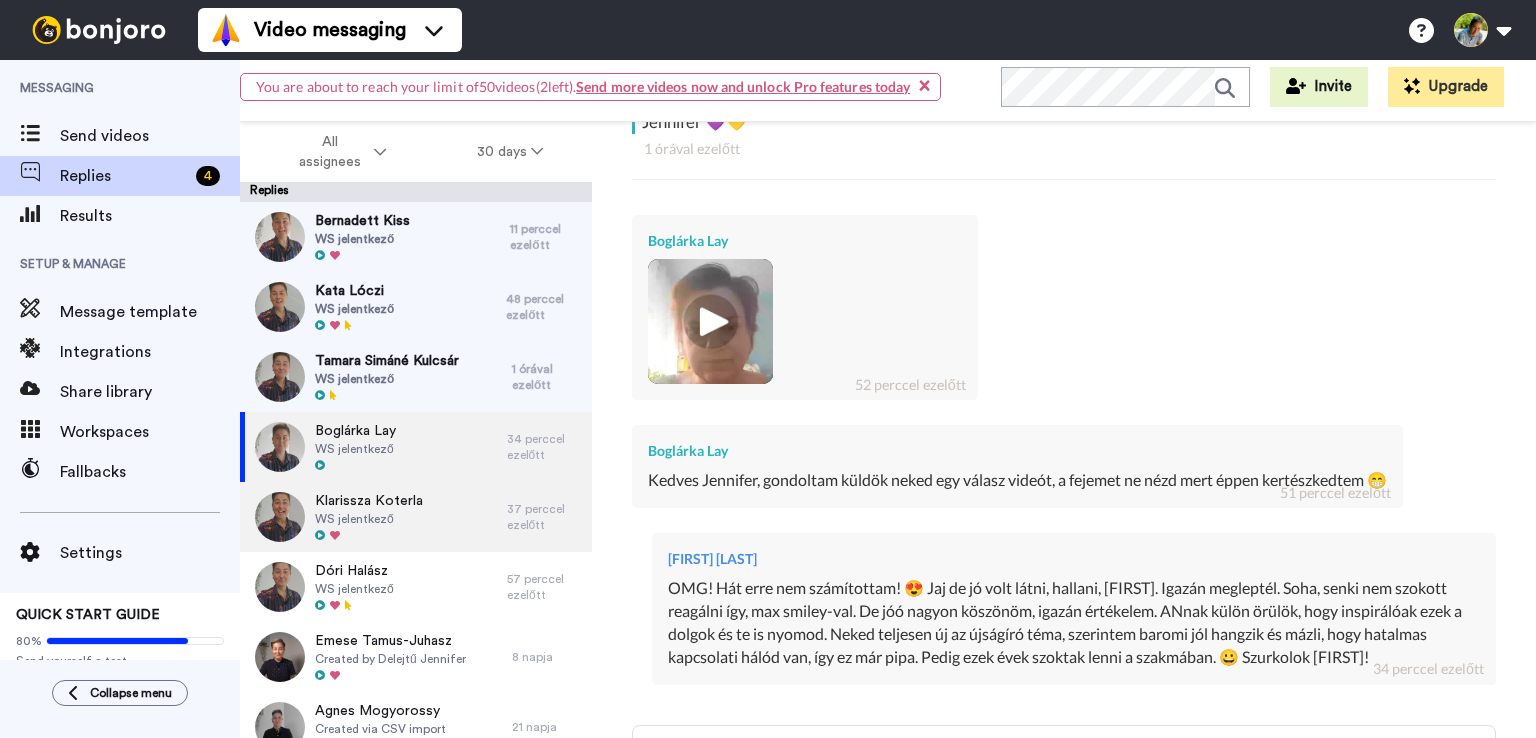 scroll, scrollTop: 100, scrollLeft: 0, axis: vertical 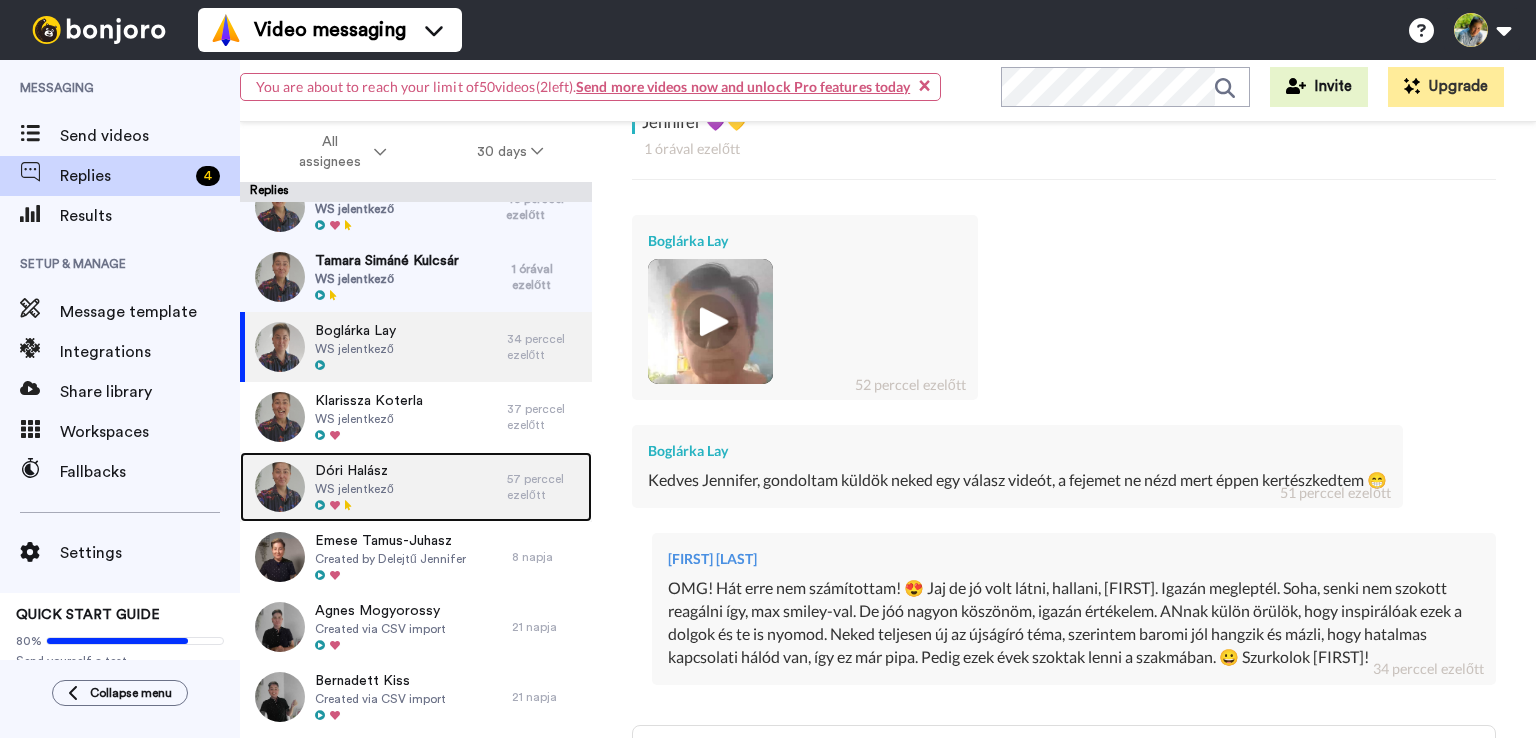 click on "[FIRST] [LAST] WS jelentkező" at bounding box center [373, 487] 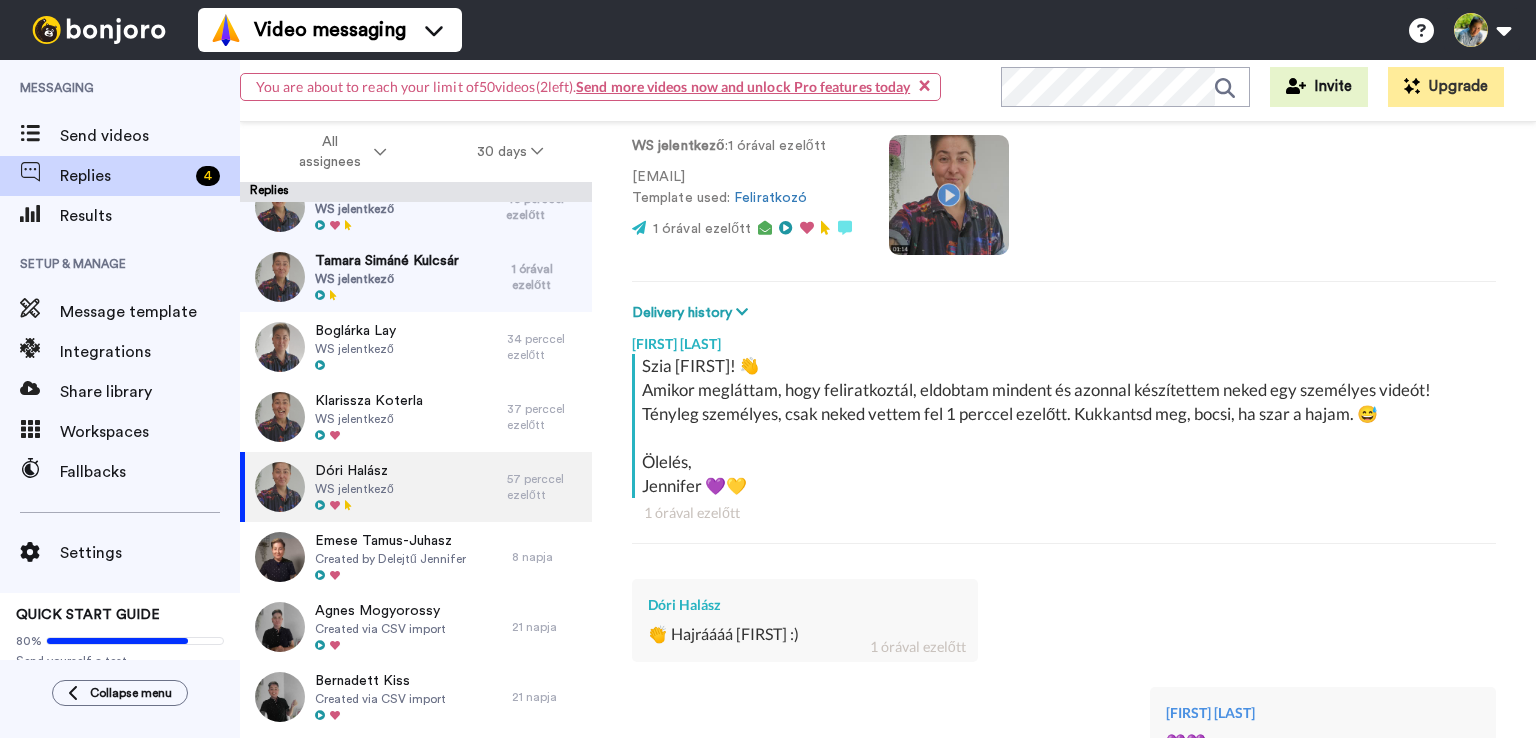 scroll, scrollTop: 300, scrollLeft: 0, axis: vertical 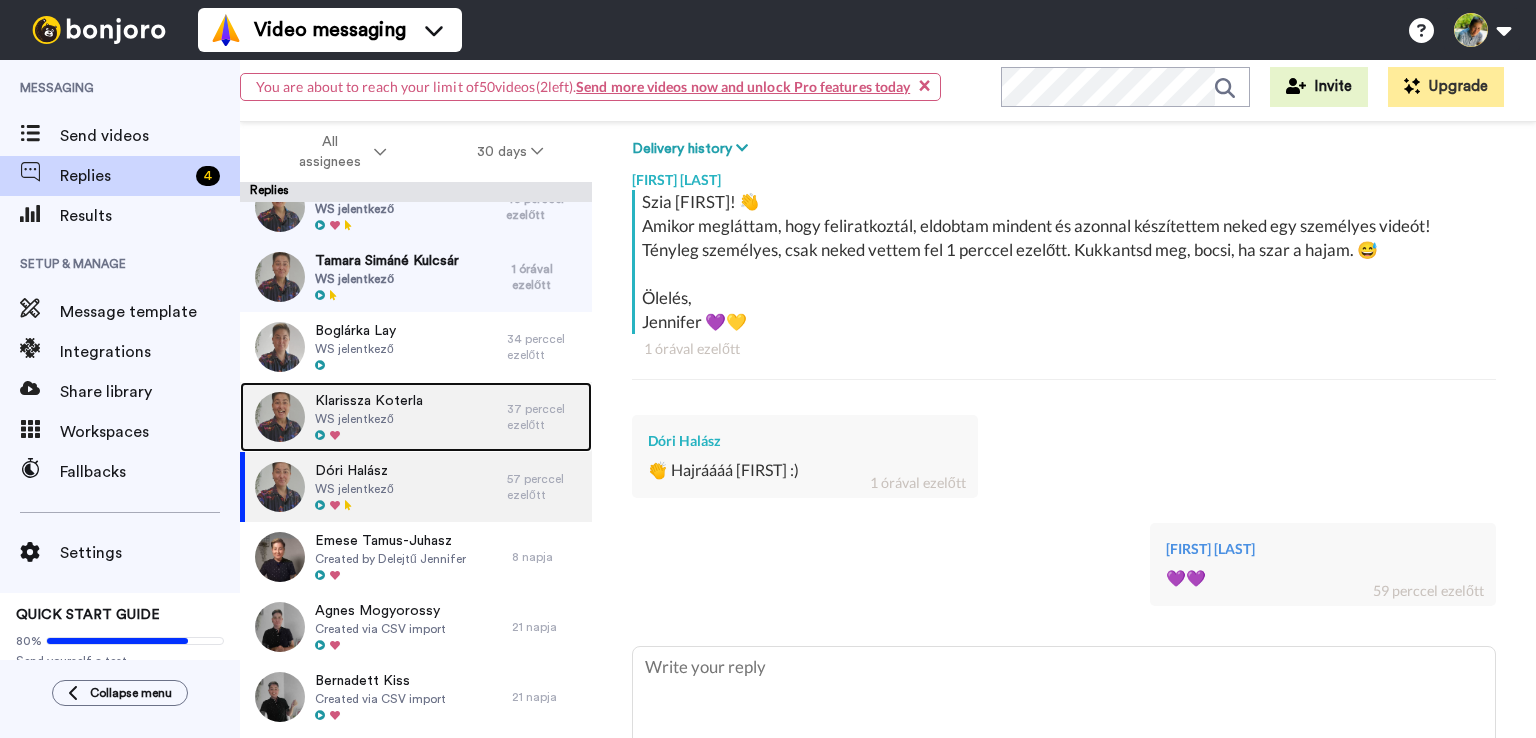 click on "WS jelentkező" at bounding box center [369, 419] 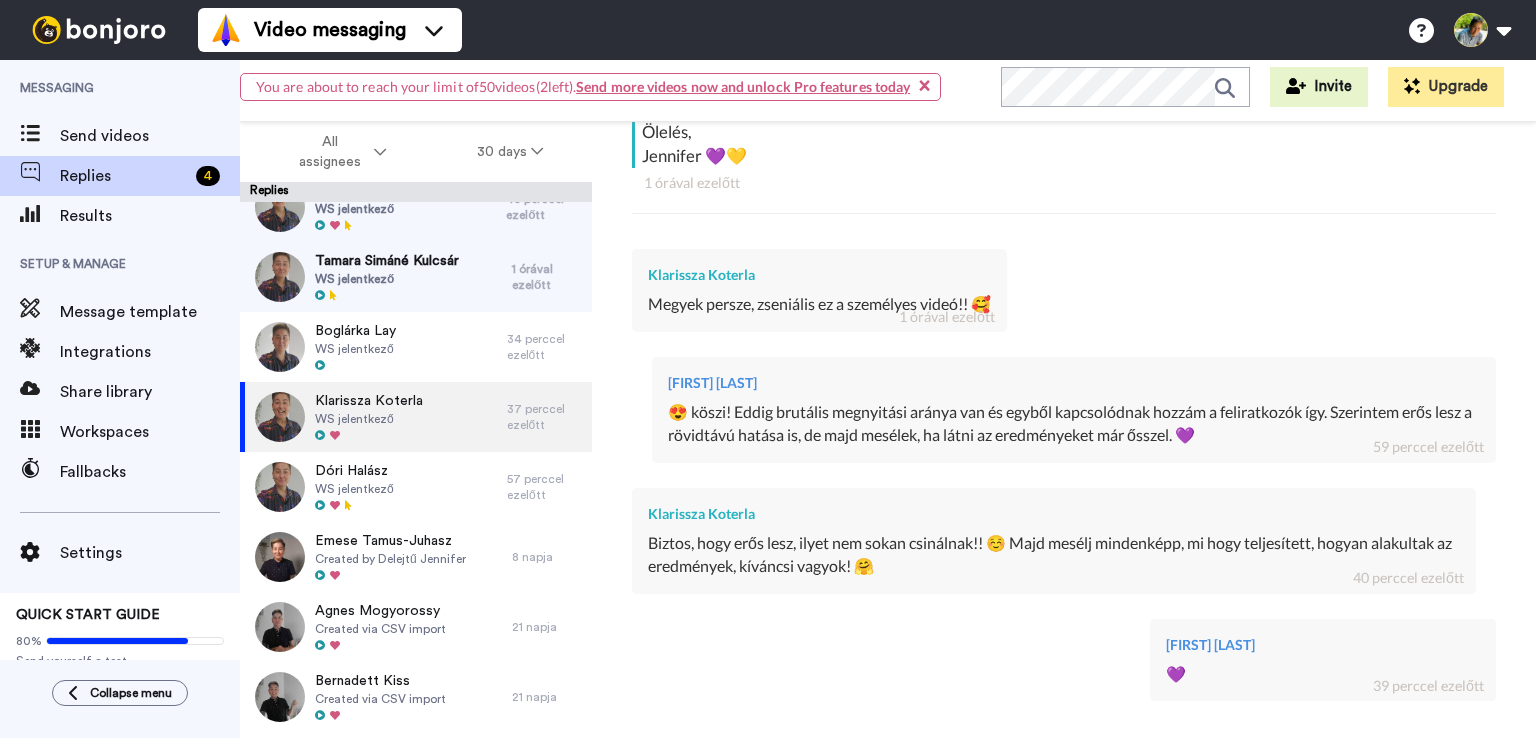 scroll, scrollTop: 500, scrollLeft: 0, axis: vertical 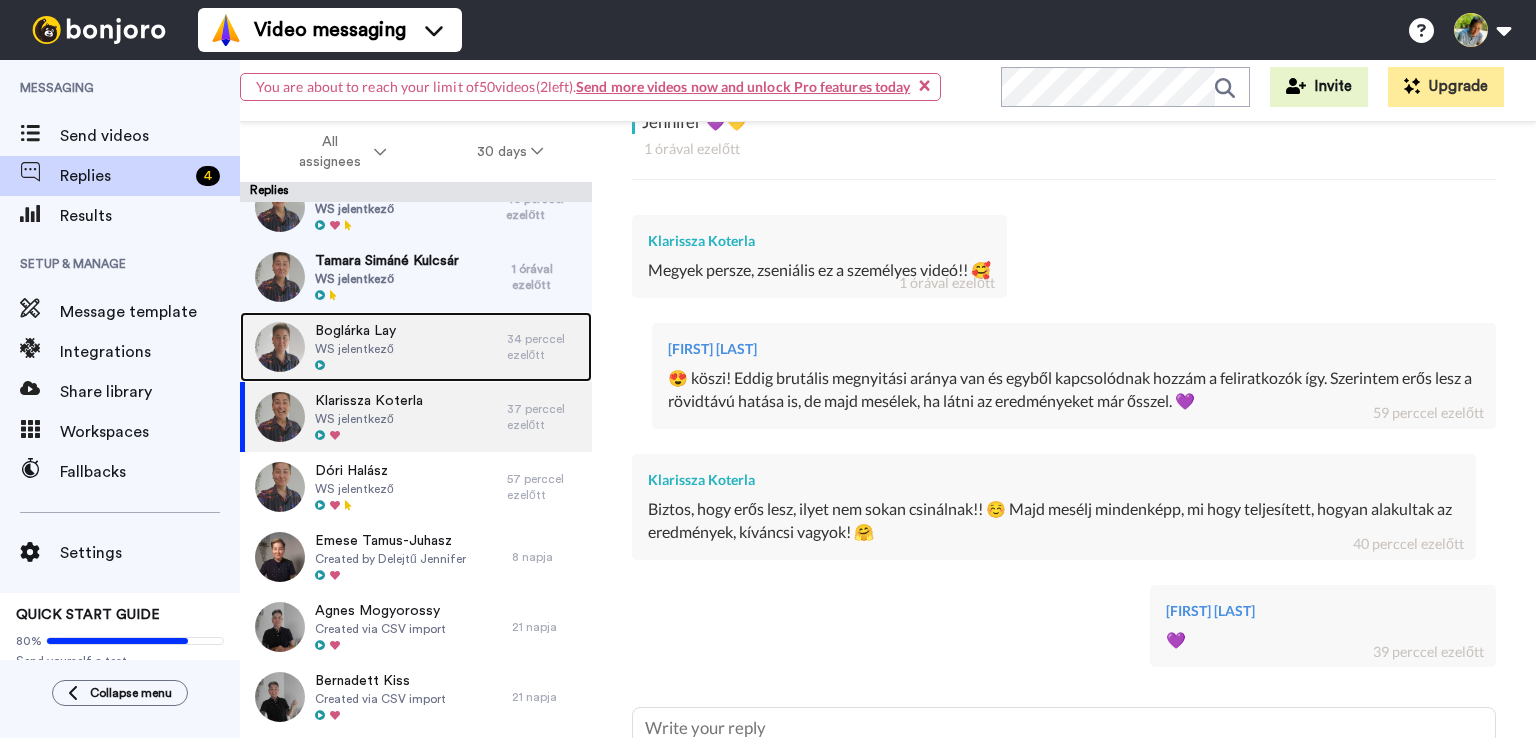 click on "Boglárka Lay WS jelentkező" at bounding box center (373, 347) 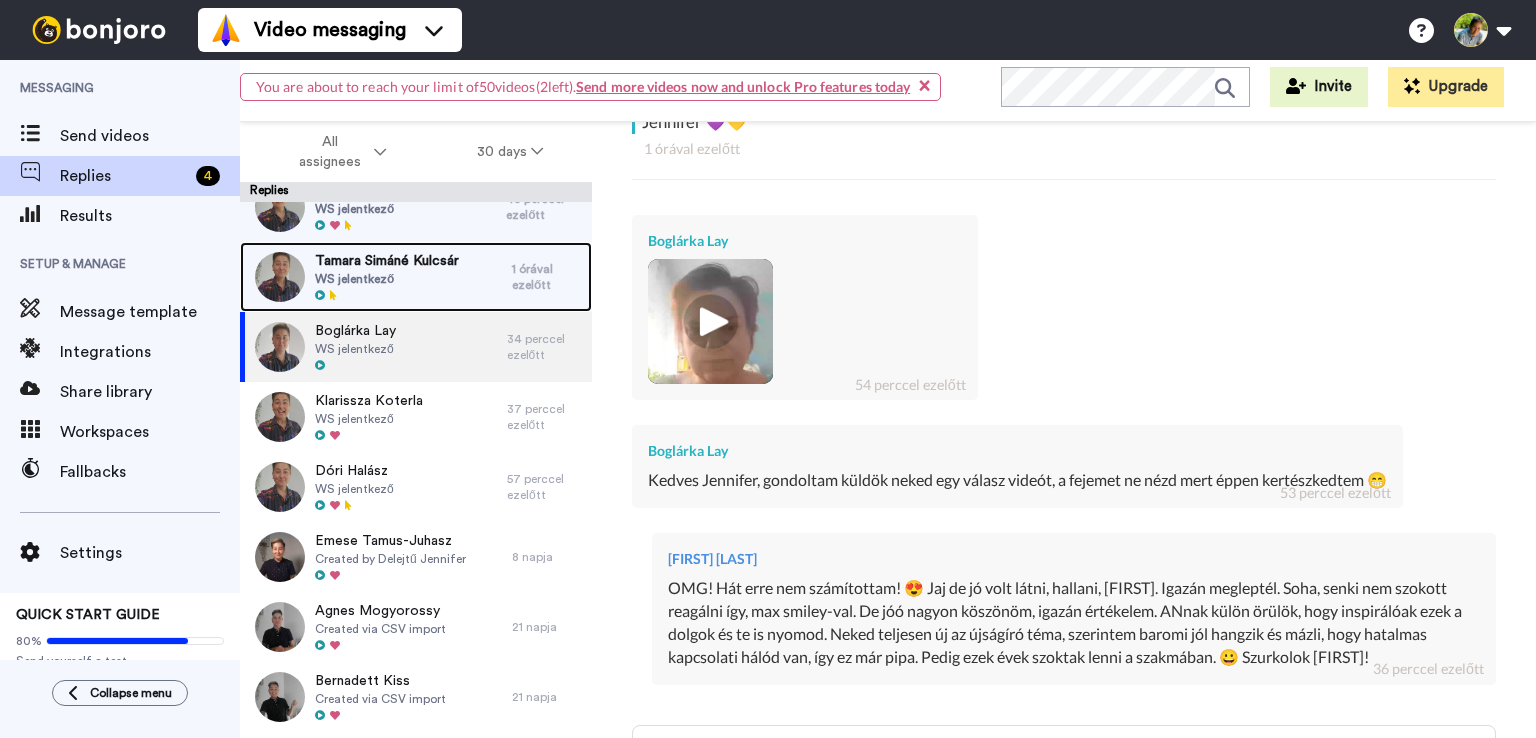 click on "WS jelentkező" at bounding box center (387, 279) 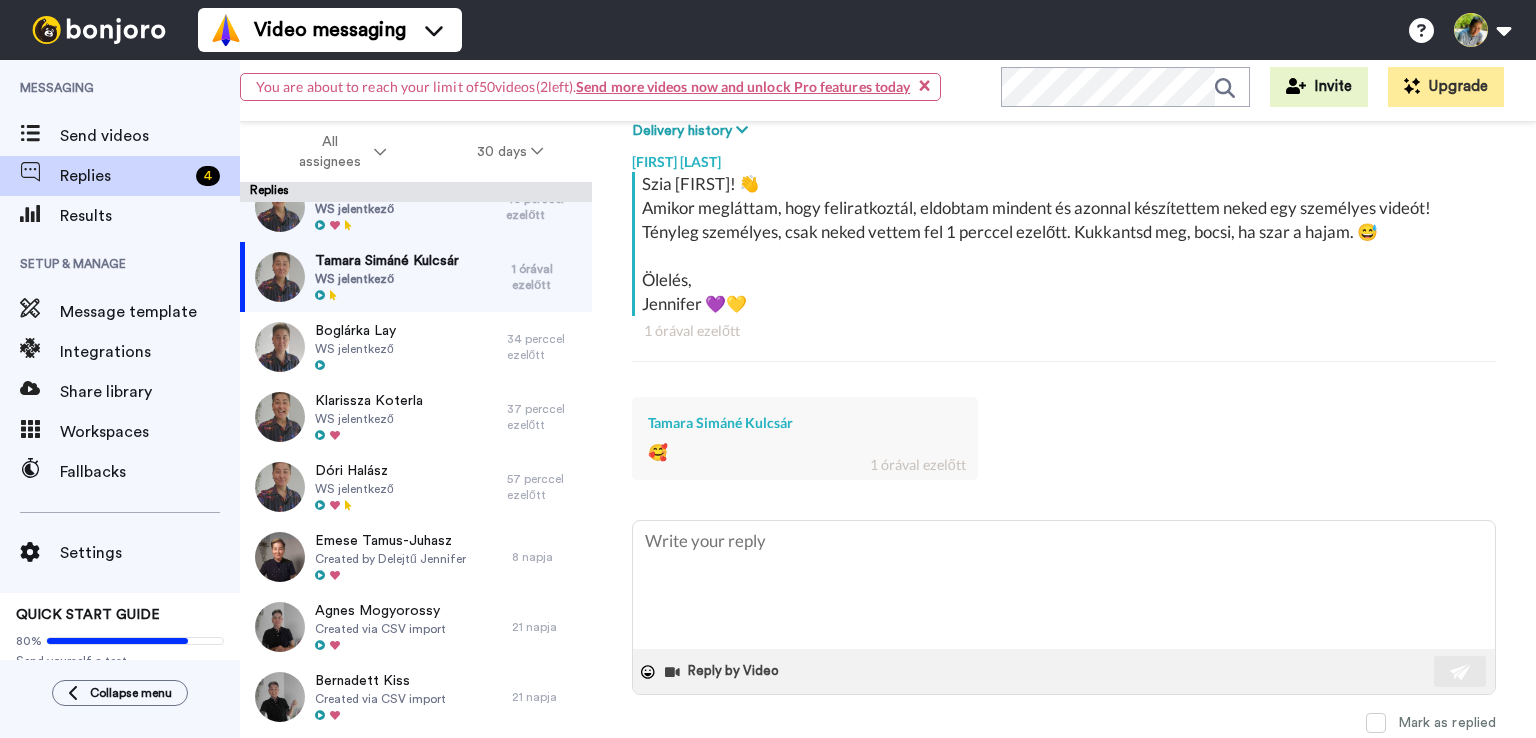 scroll, scrollTop: 319, scrollLeft: 0, axis: vertical 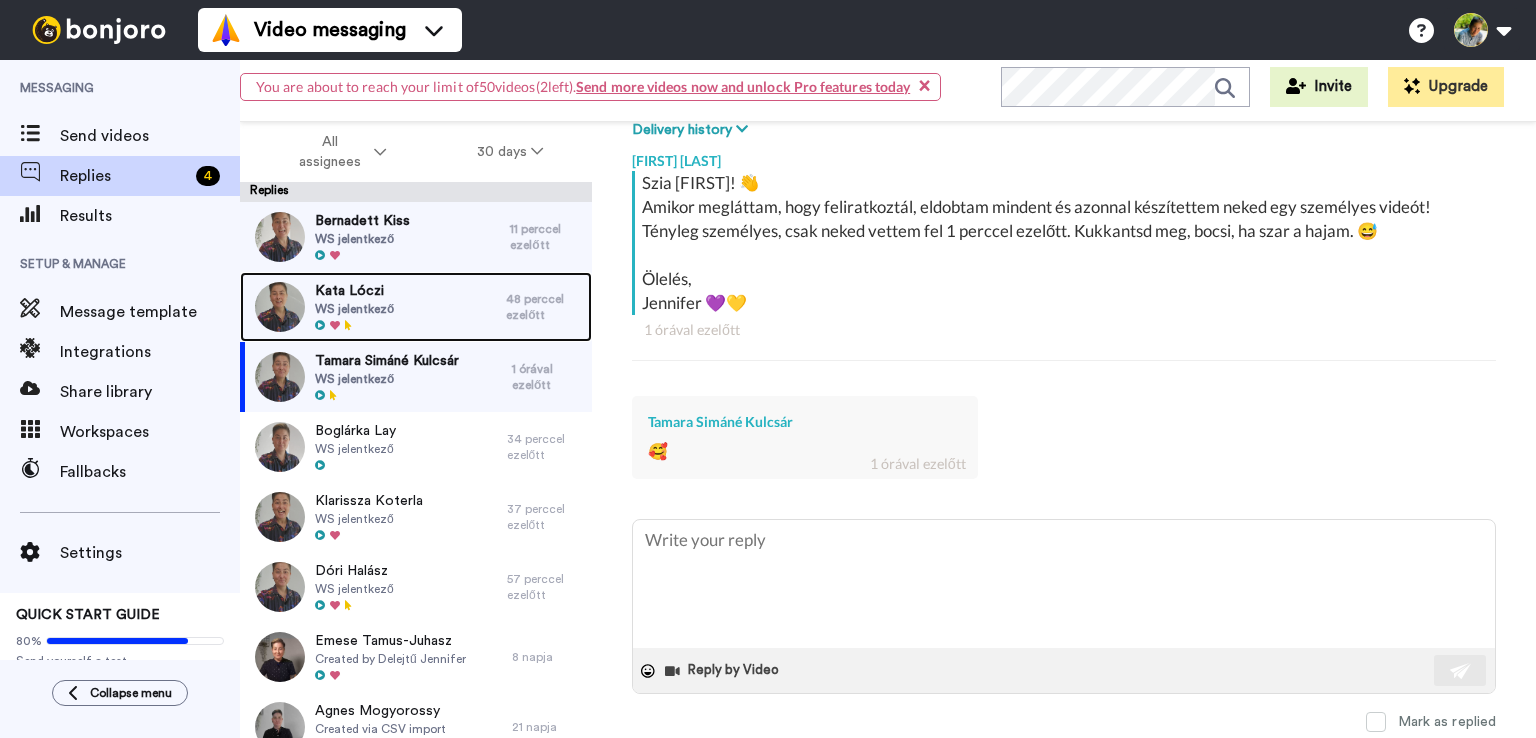 click on "Kata Lóczi WS jelentkező" at bounding box center [373, 307] 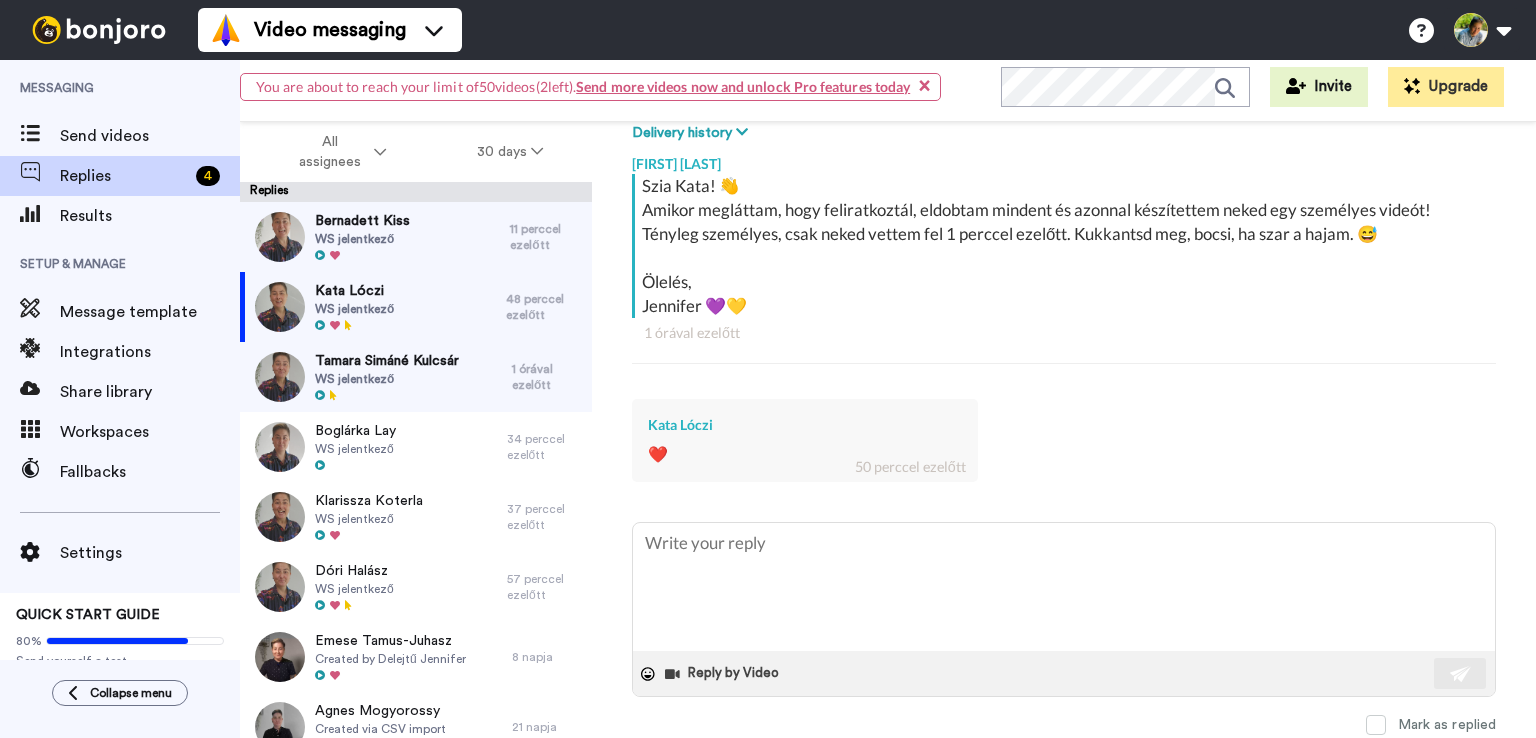 scroll, scrollTop: 319, scrollLeft: 0, axis: vertical 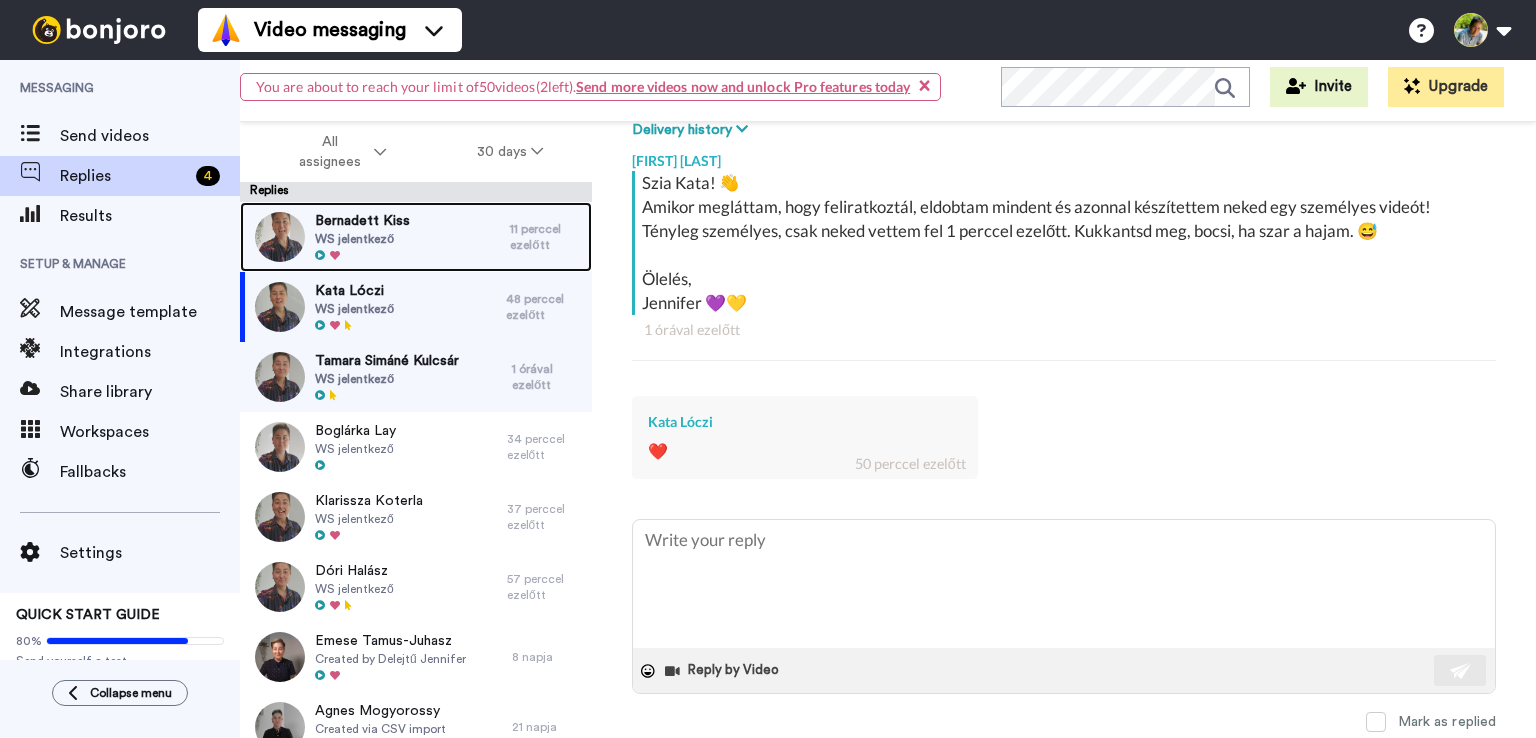 click on "[FIRST] [LAST] WS jelentkező" at bounding box center (375, 237) 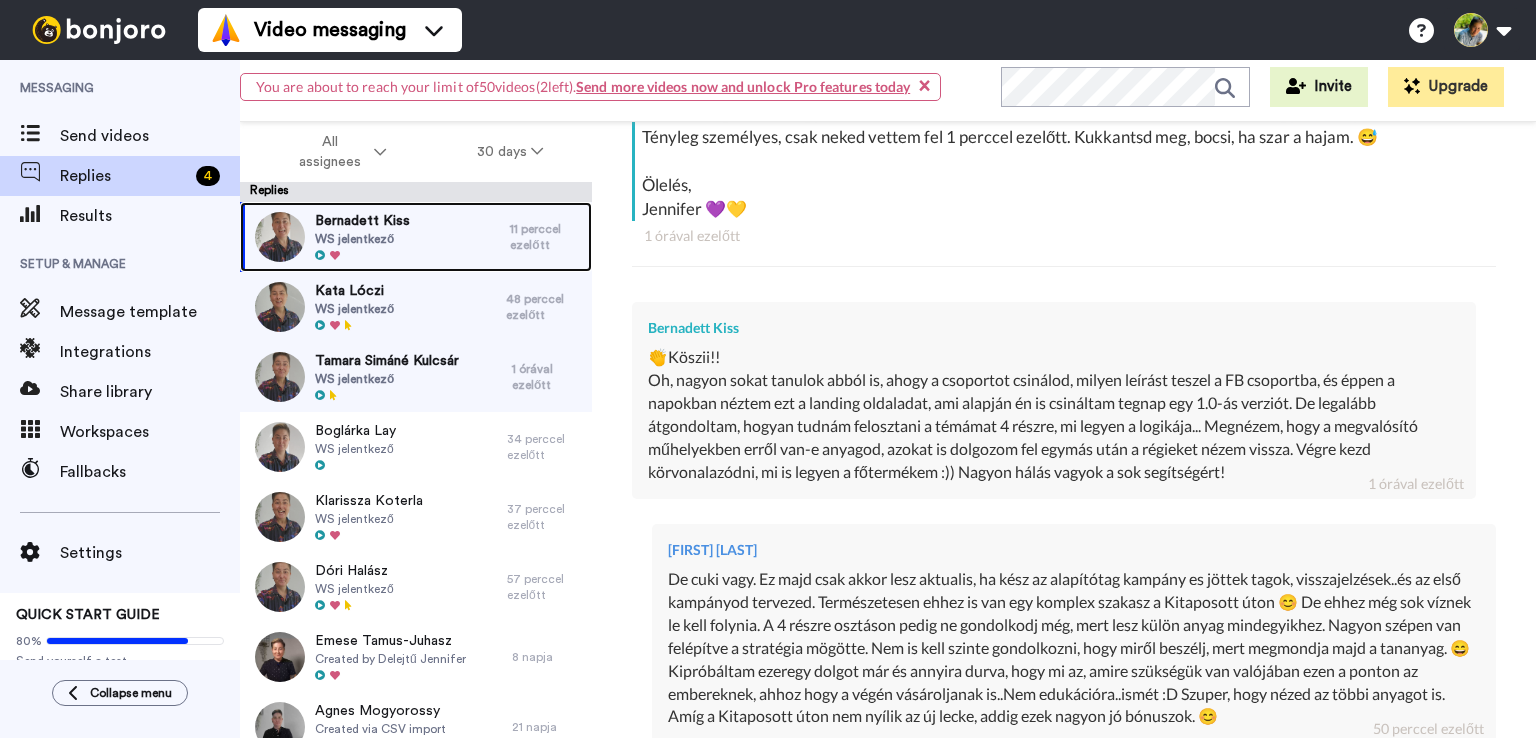 scroll, scrollTop: 500, scrollLeft: 0, axis: vertical 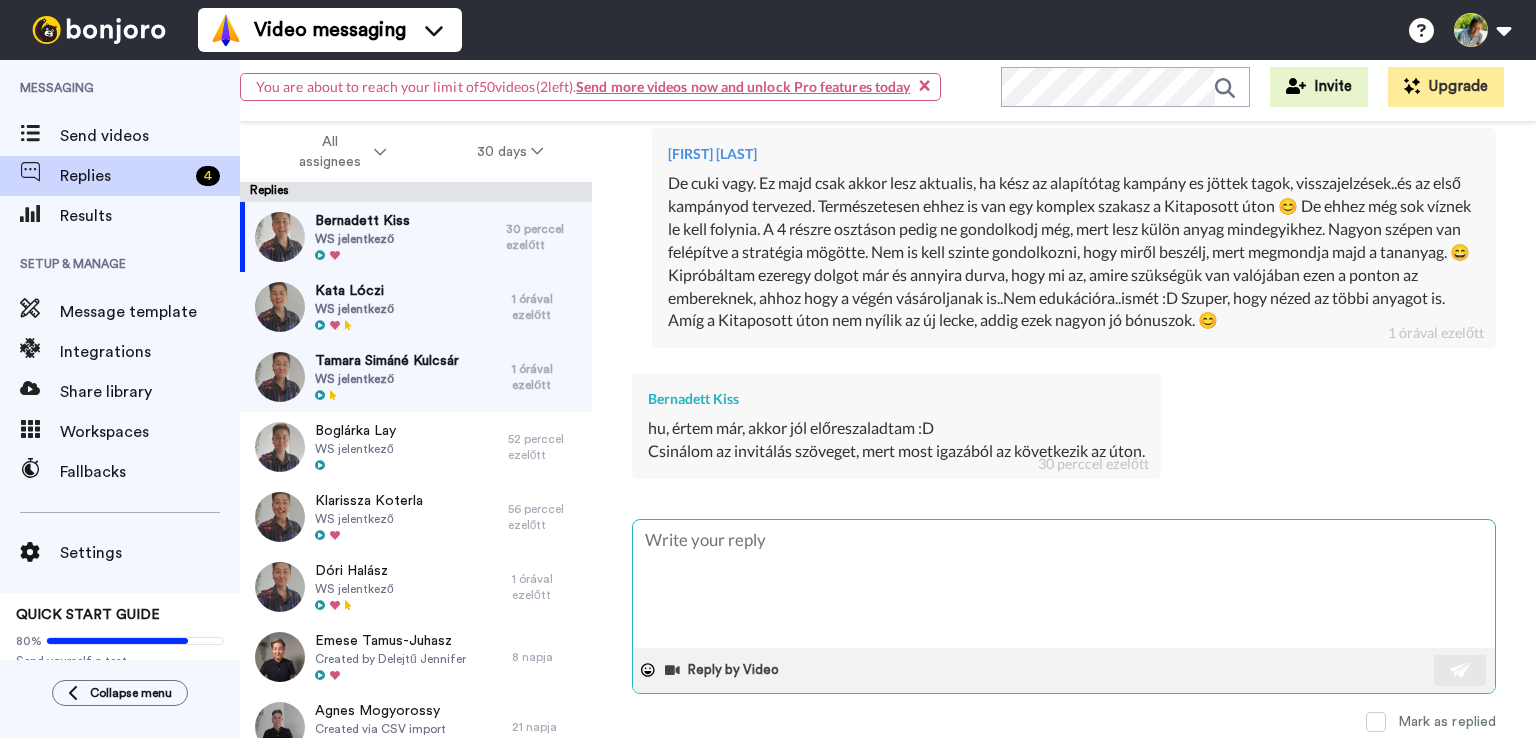 click at bounding box center (1064, 584) 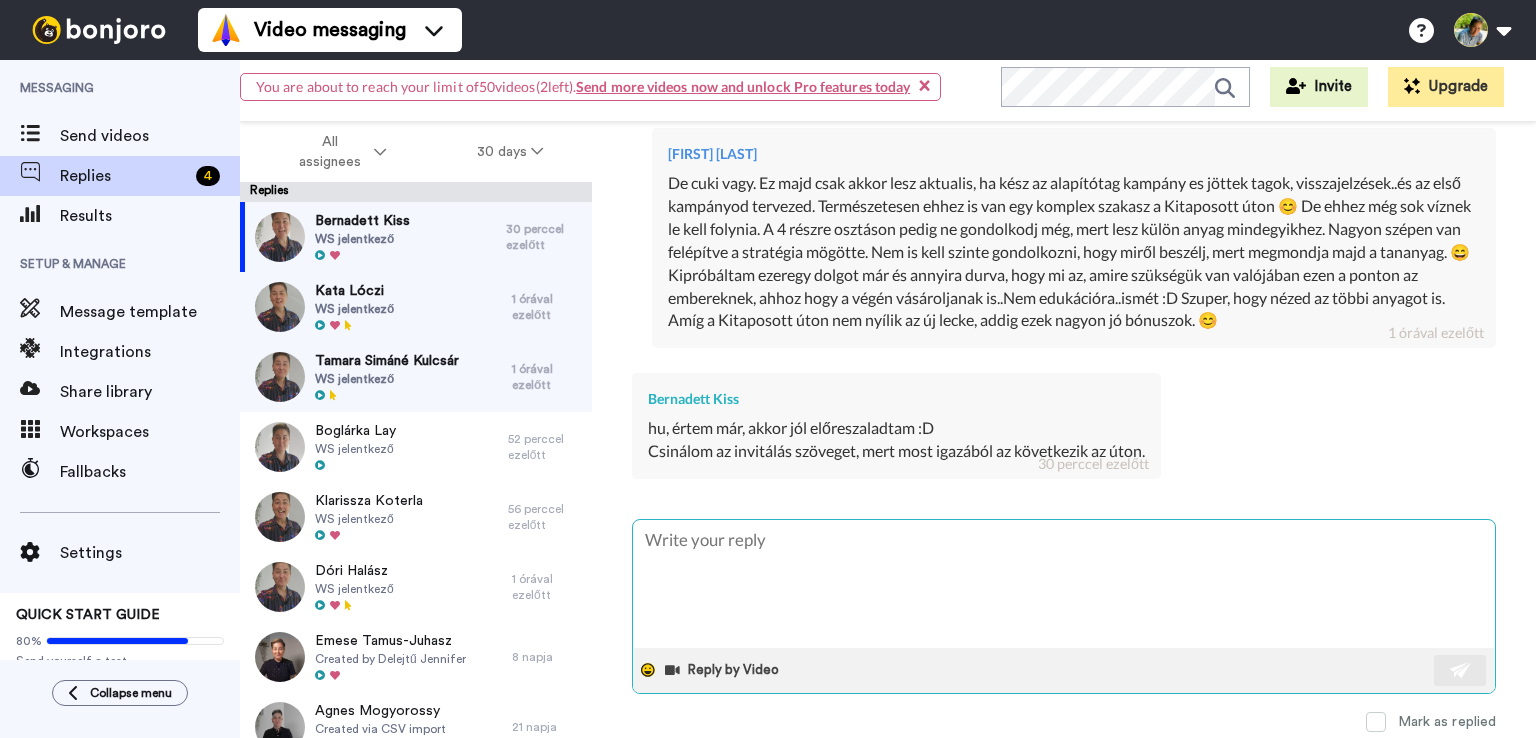 click 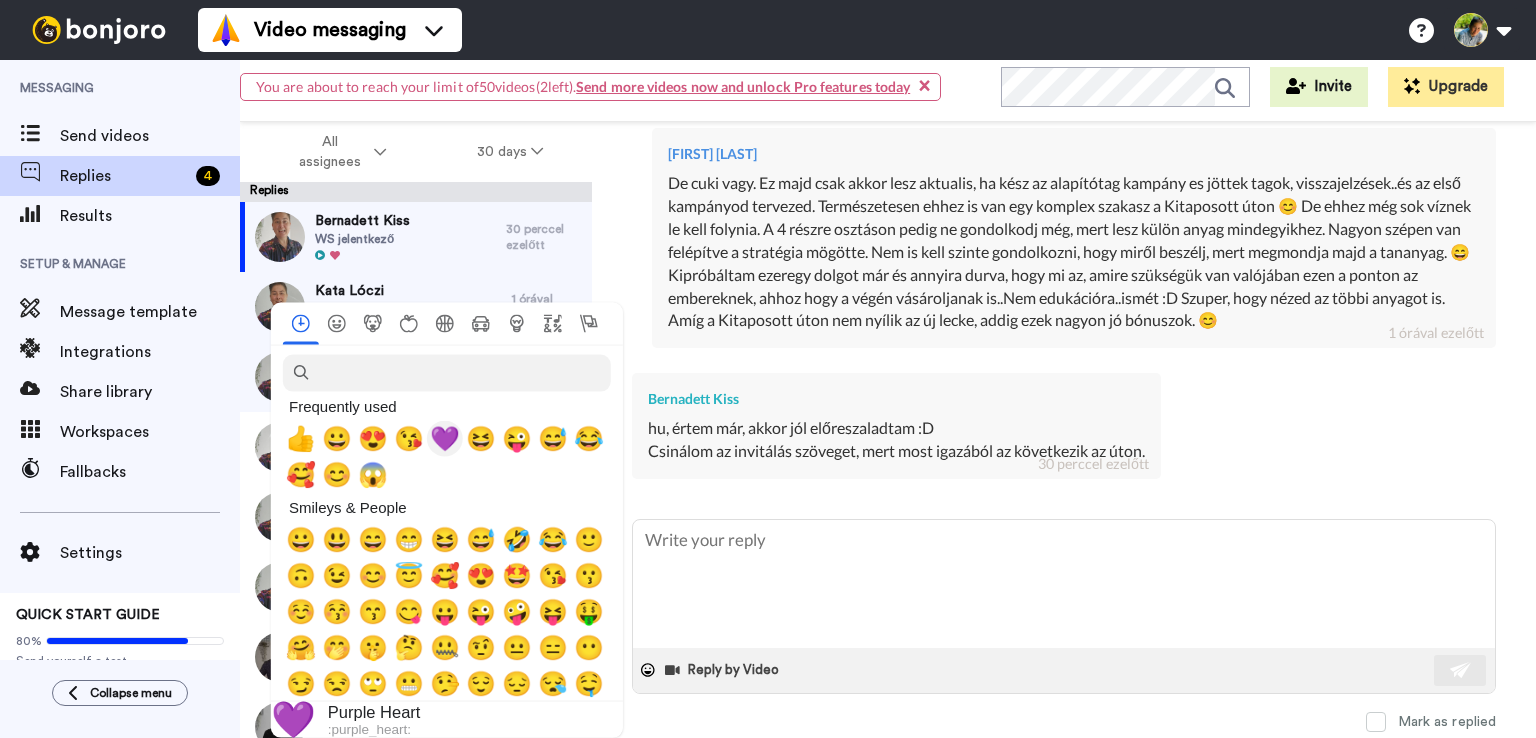click on "💜" at bounding box center [445, 438] 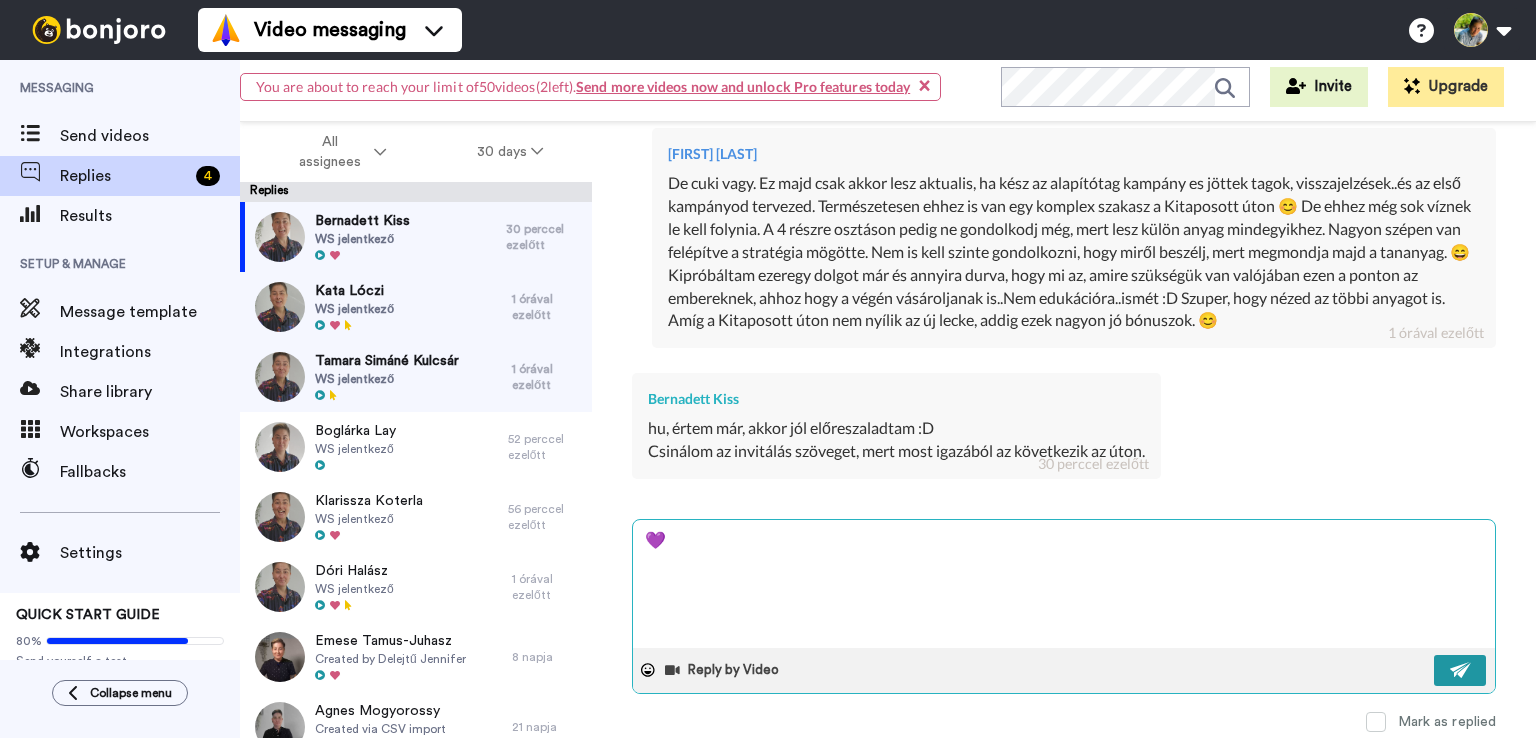 click at bounding box center [1460, 670] 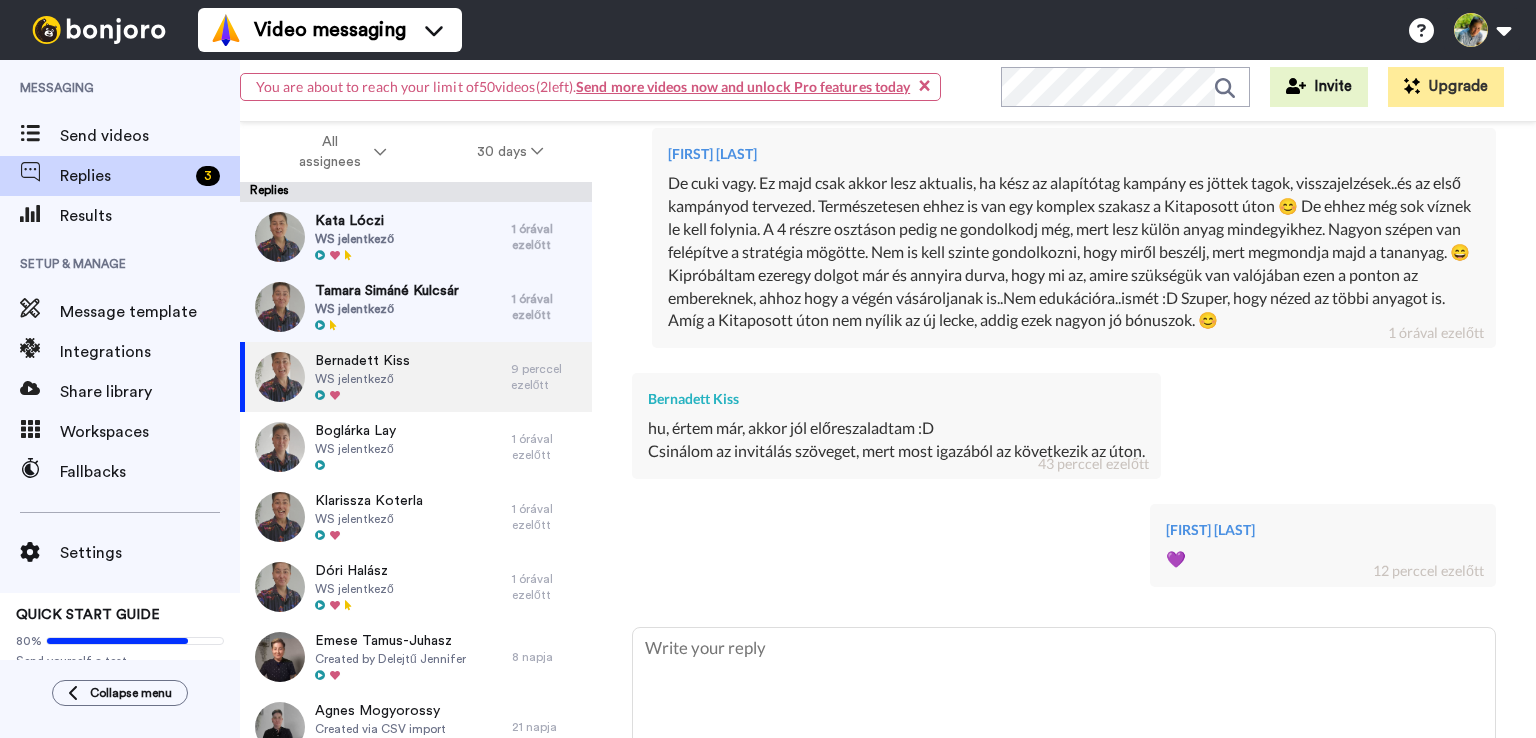 type on "x" 